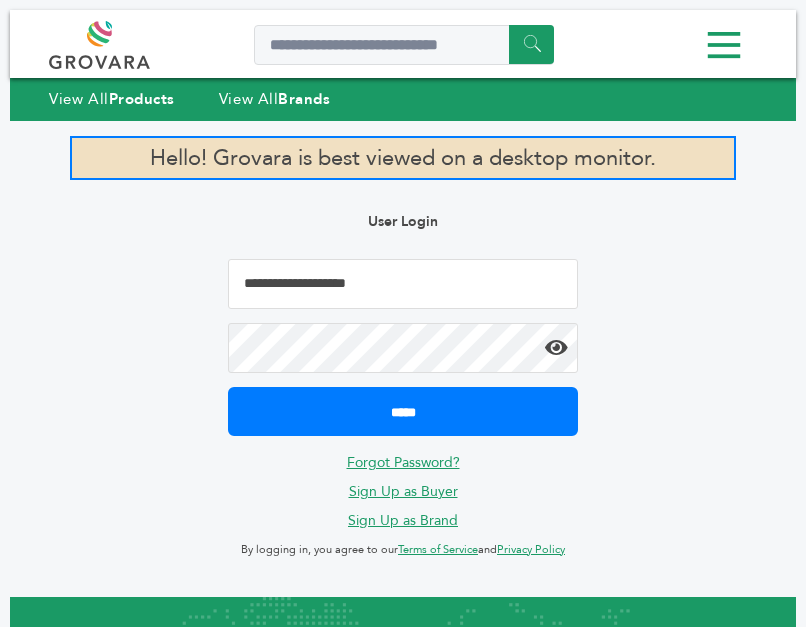 scroll, scrollTop: 0, scrollLeft: 0, axis: both 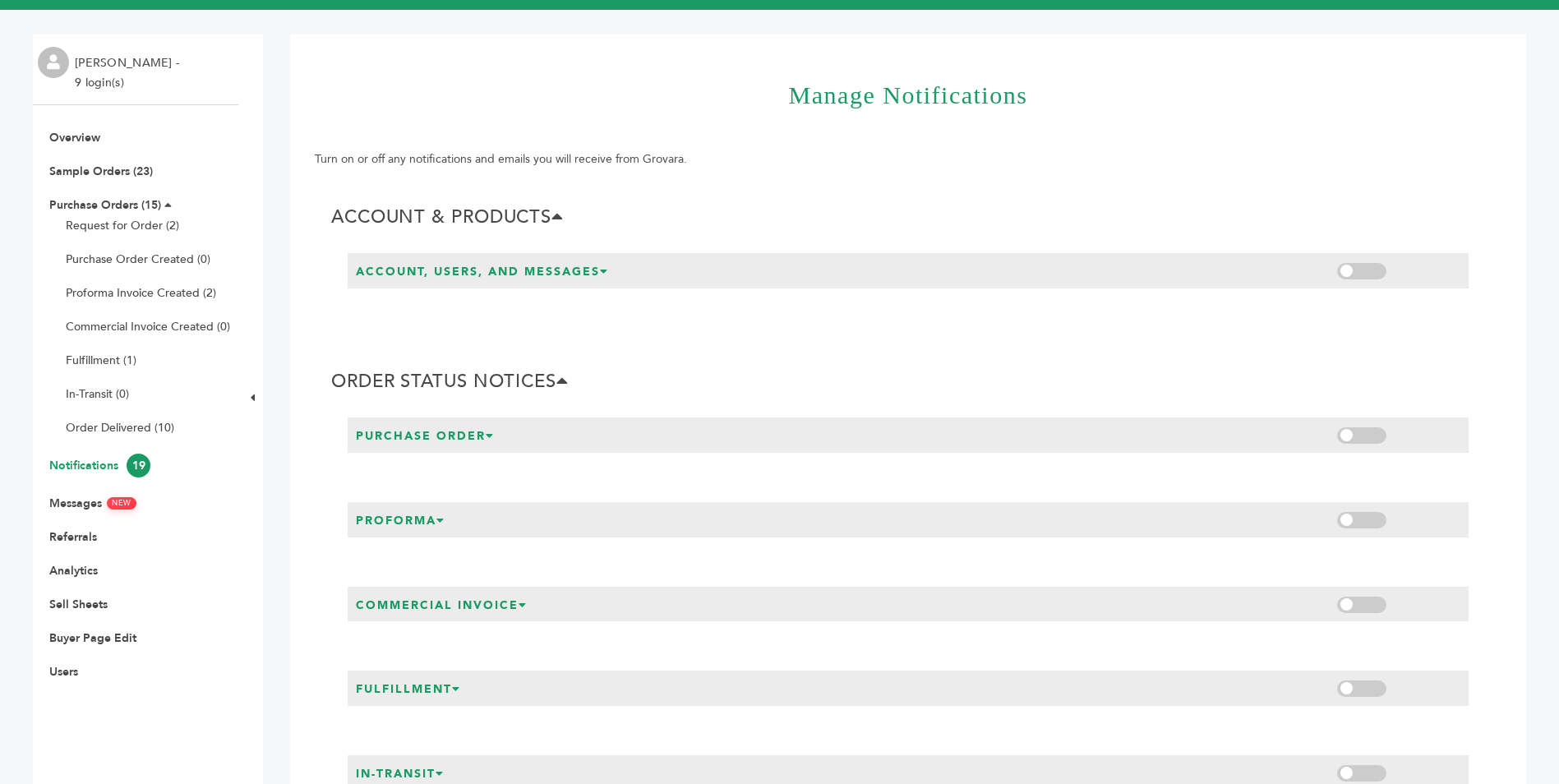 click at bounding box center (1362, 520) 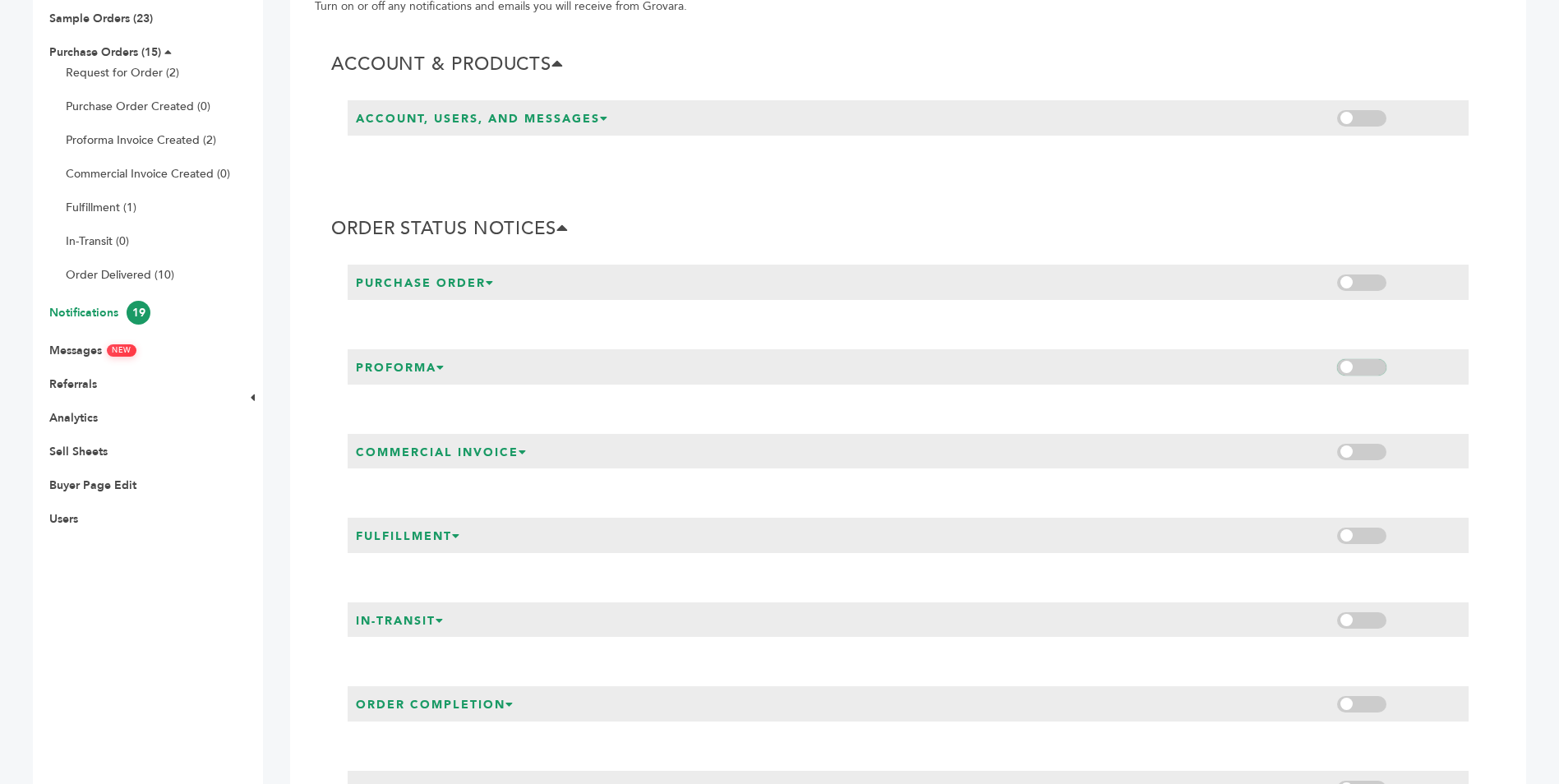 scroll, scrollTop: 247, scrollLeft: 0, axis: vertical 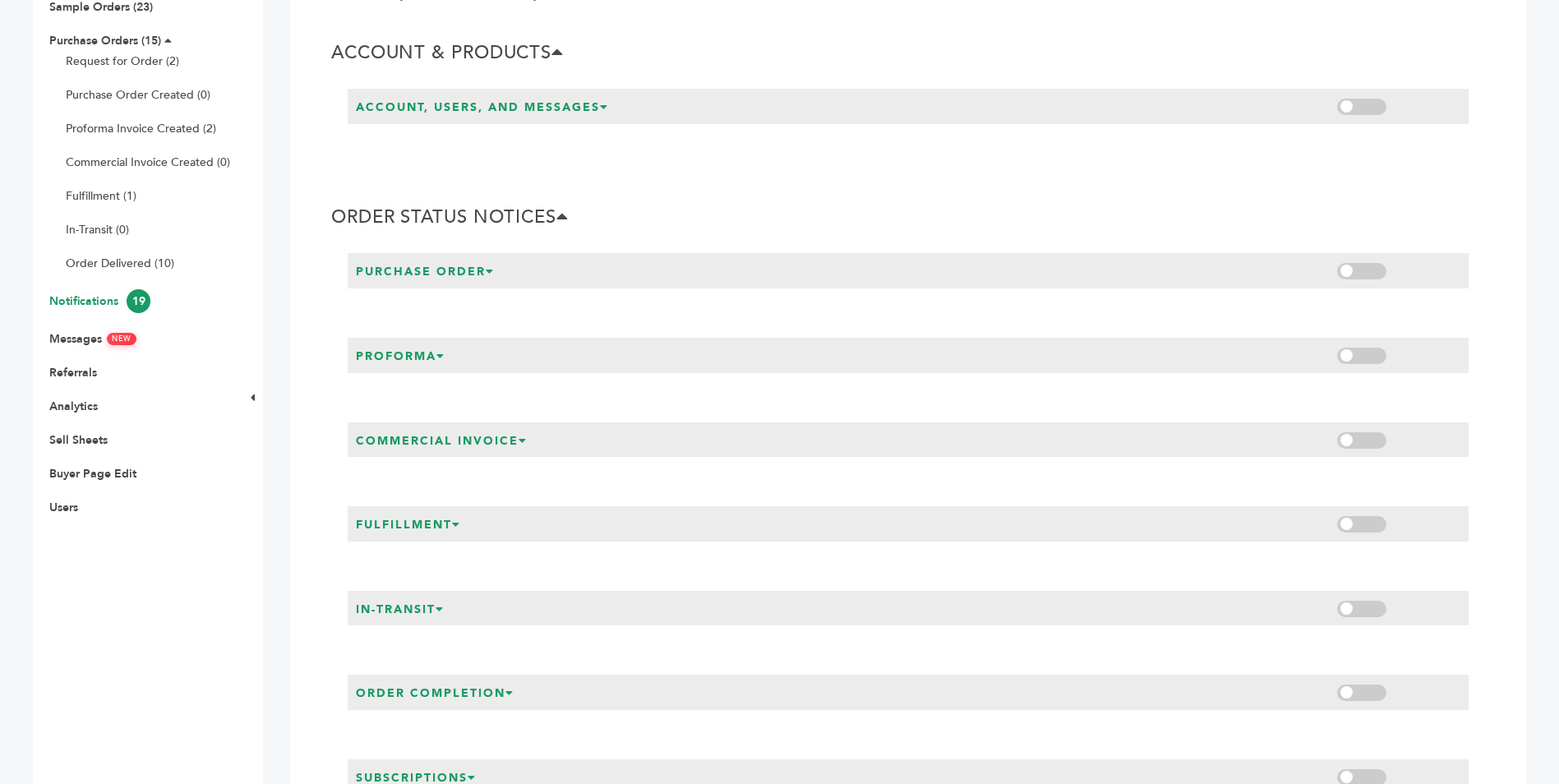 click at bounding box center (1362, 609) 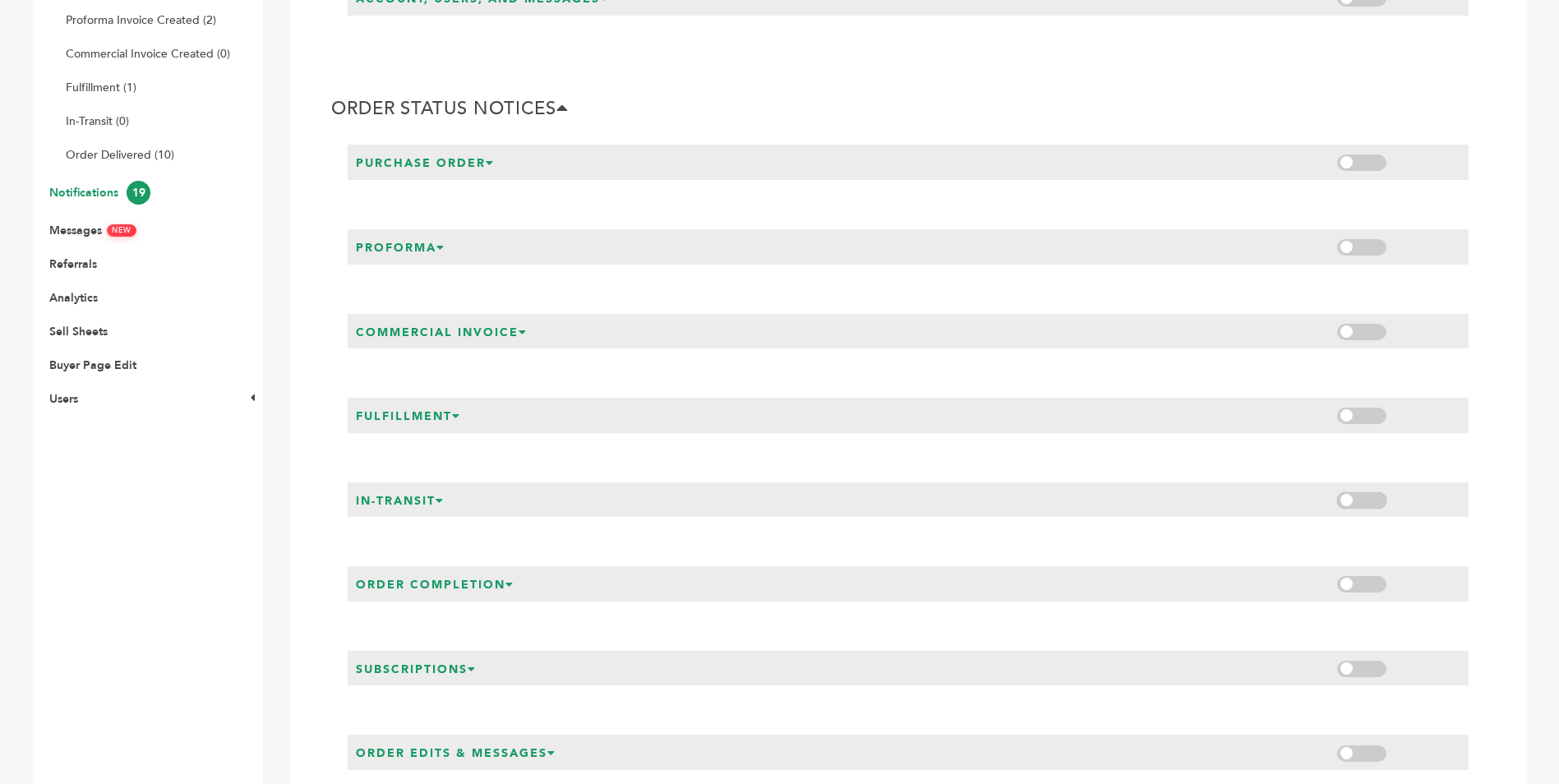 scroll, scrollTop: 356, scrollLeft: 0, axis: vertical 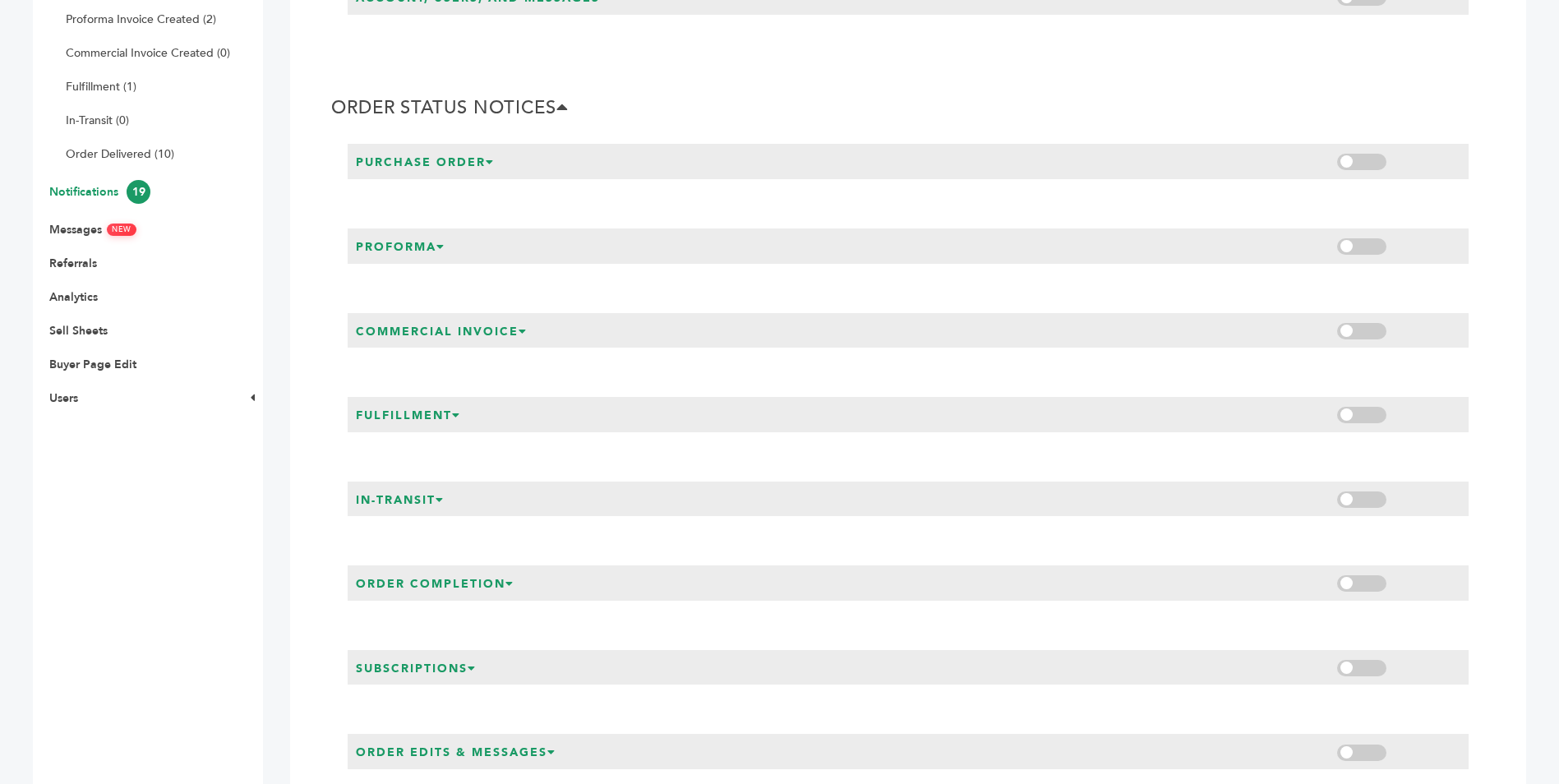 click at bounding box center [1362, 583] 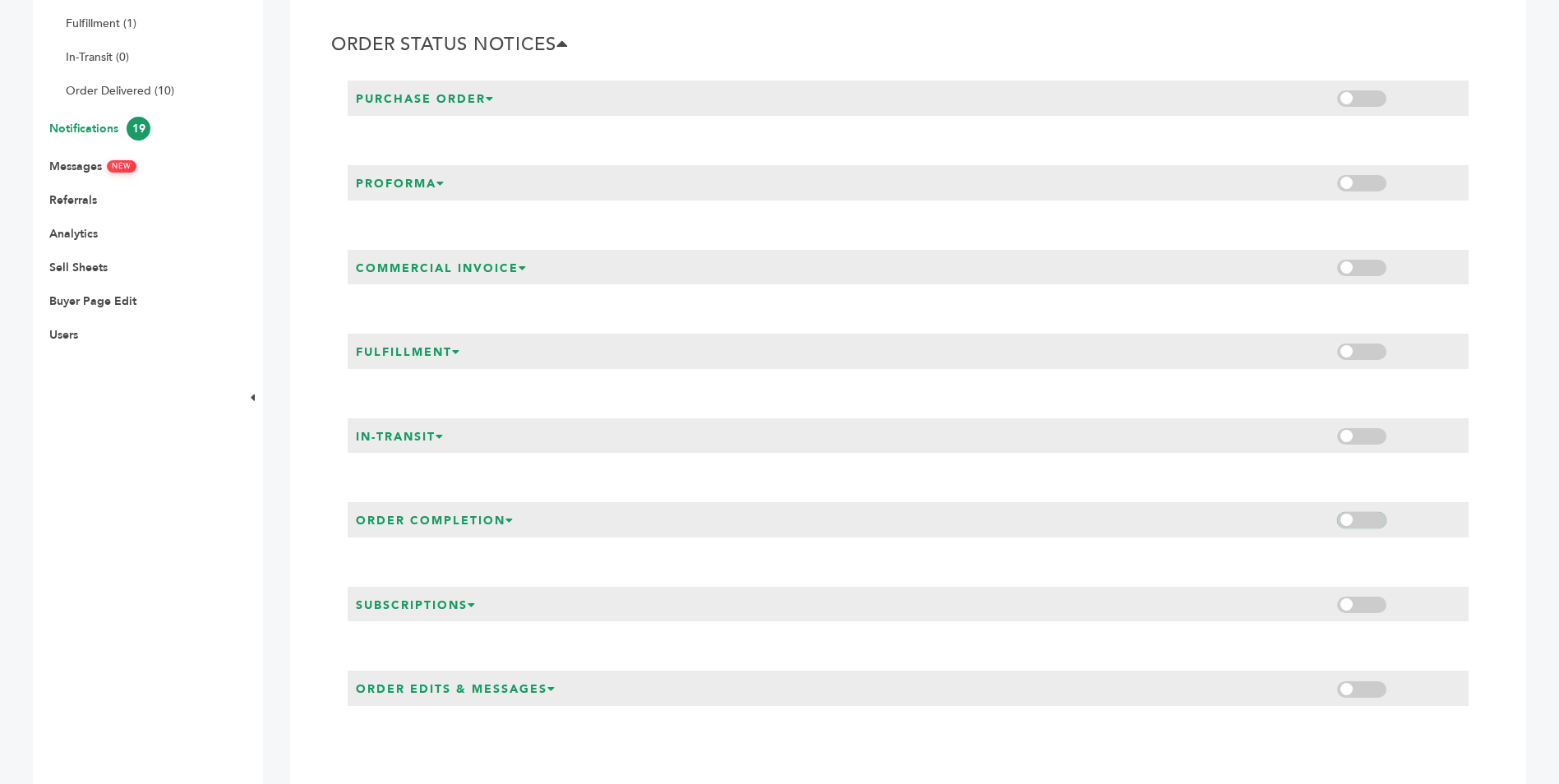 scroll, scrollTop: 438, scrollLeft: 0, axis: vertical 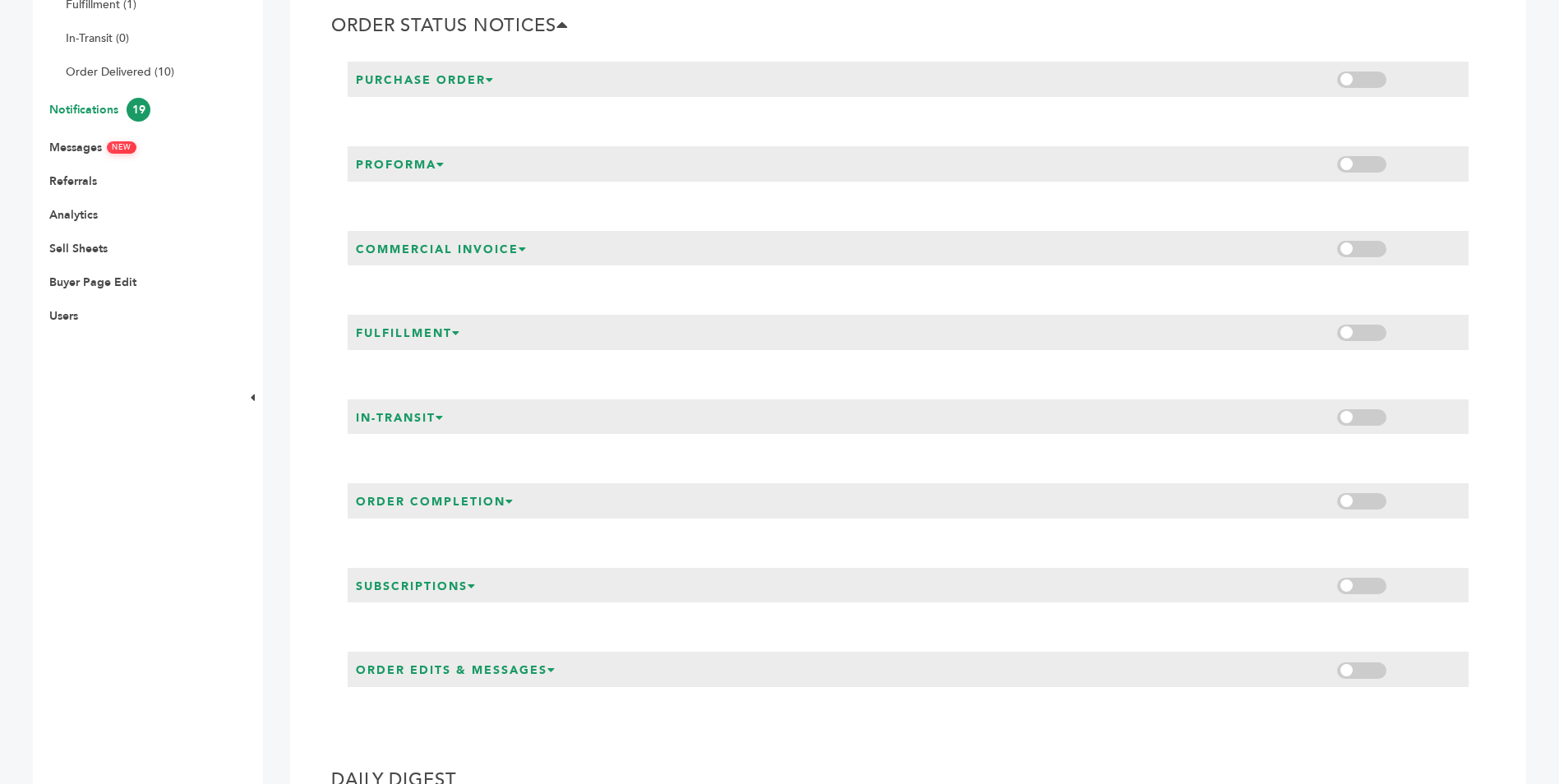 click at bounding box center [1362, 586] 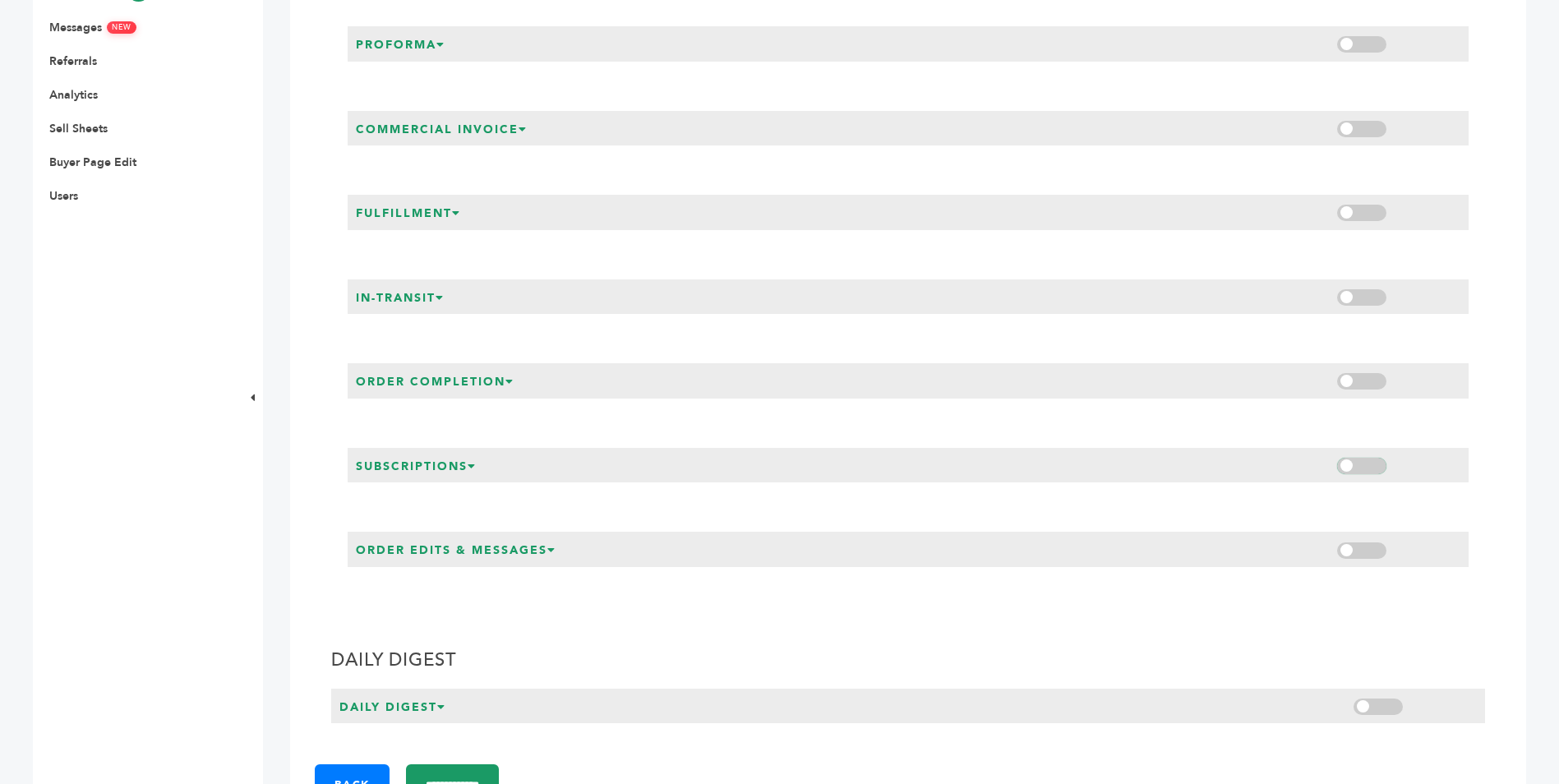 scroll, scrollTop: 602, scrollLeft: 0, axis: vertical 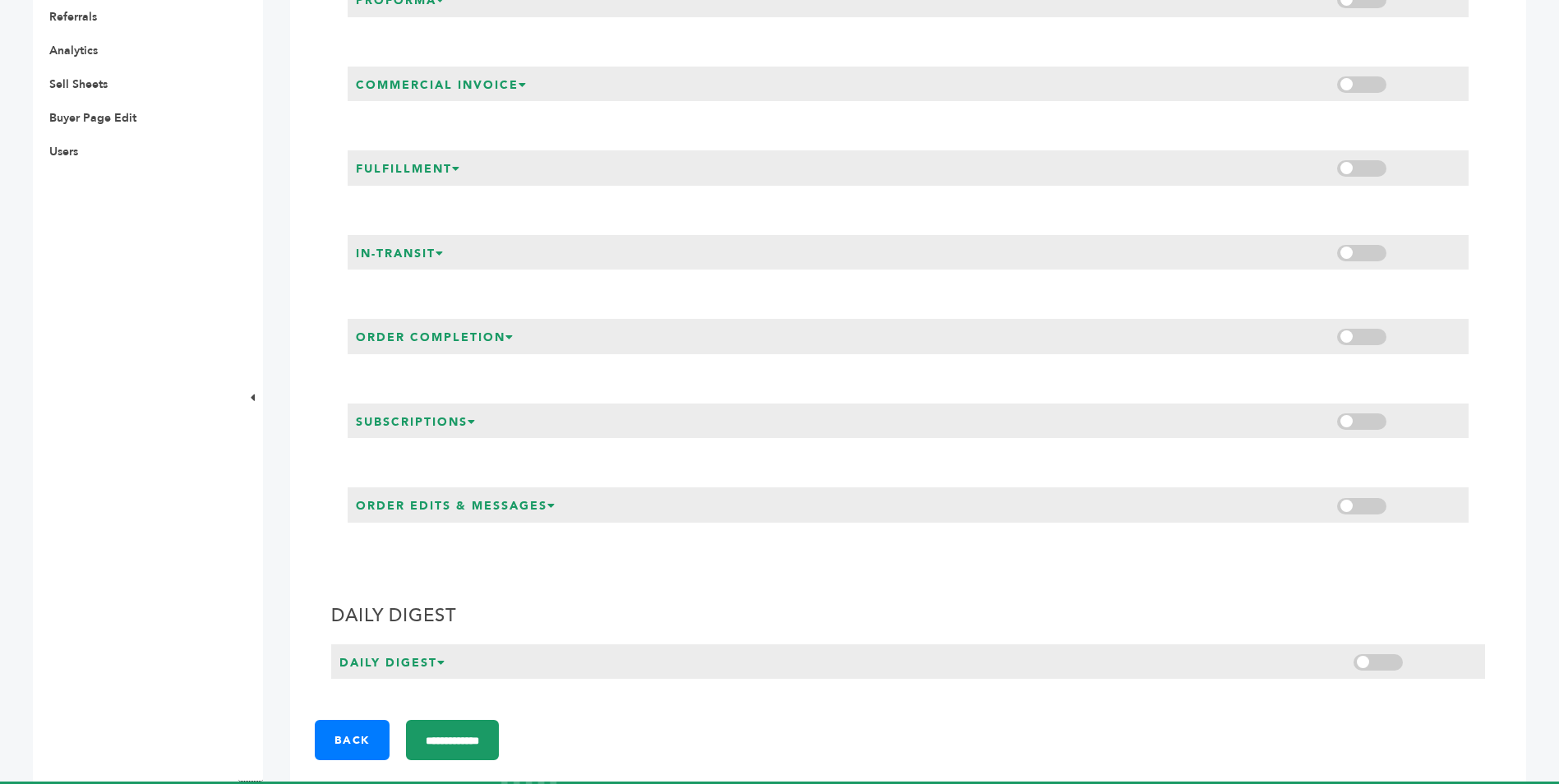 click at bounding box center [1378, 662] 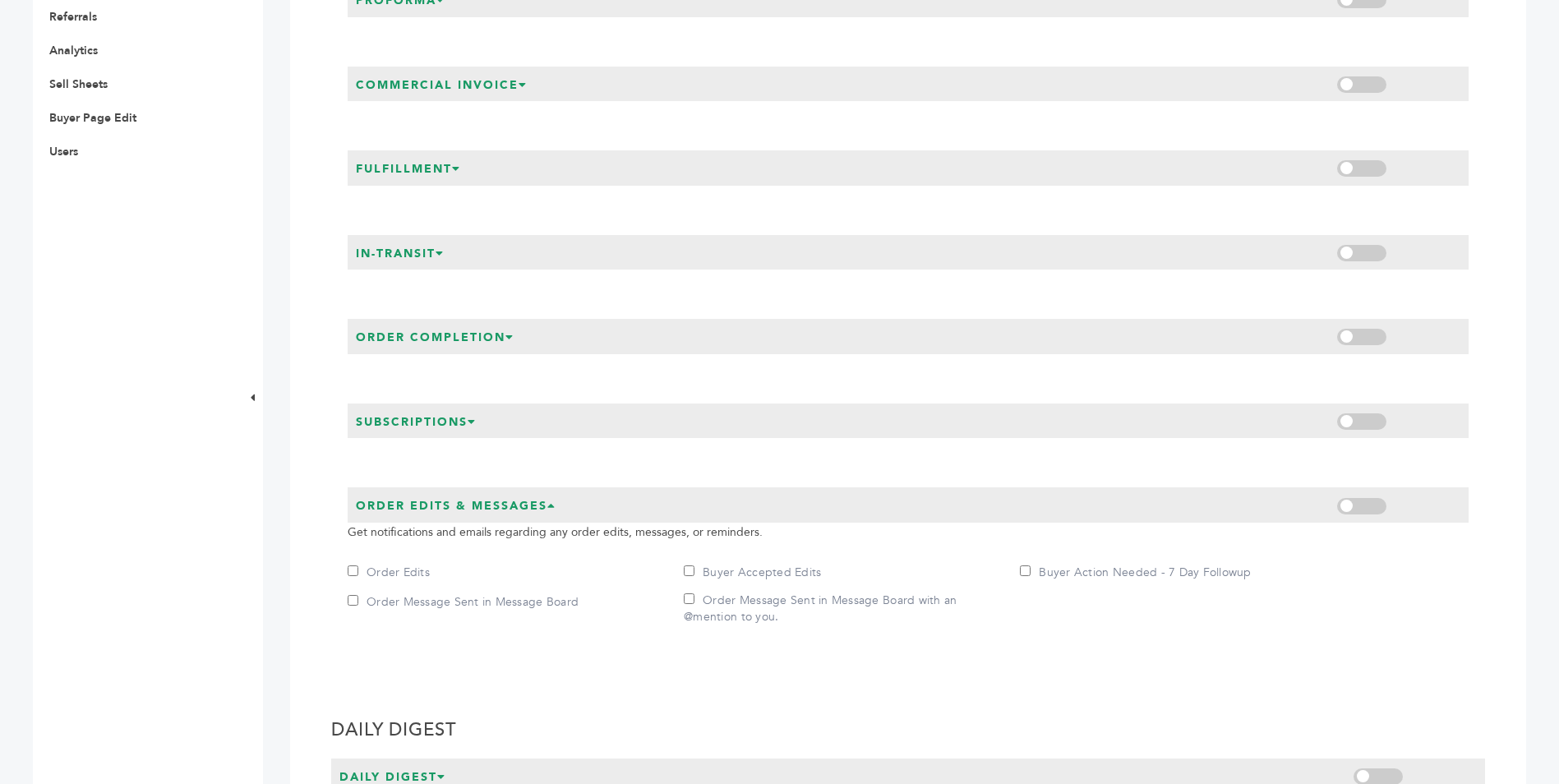 click on "Order Edits" at bounding box center [405, 573] 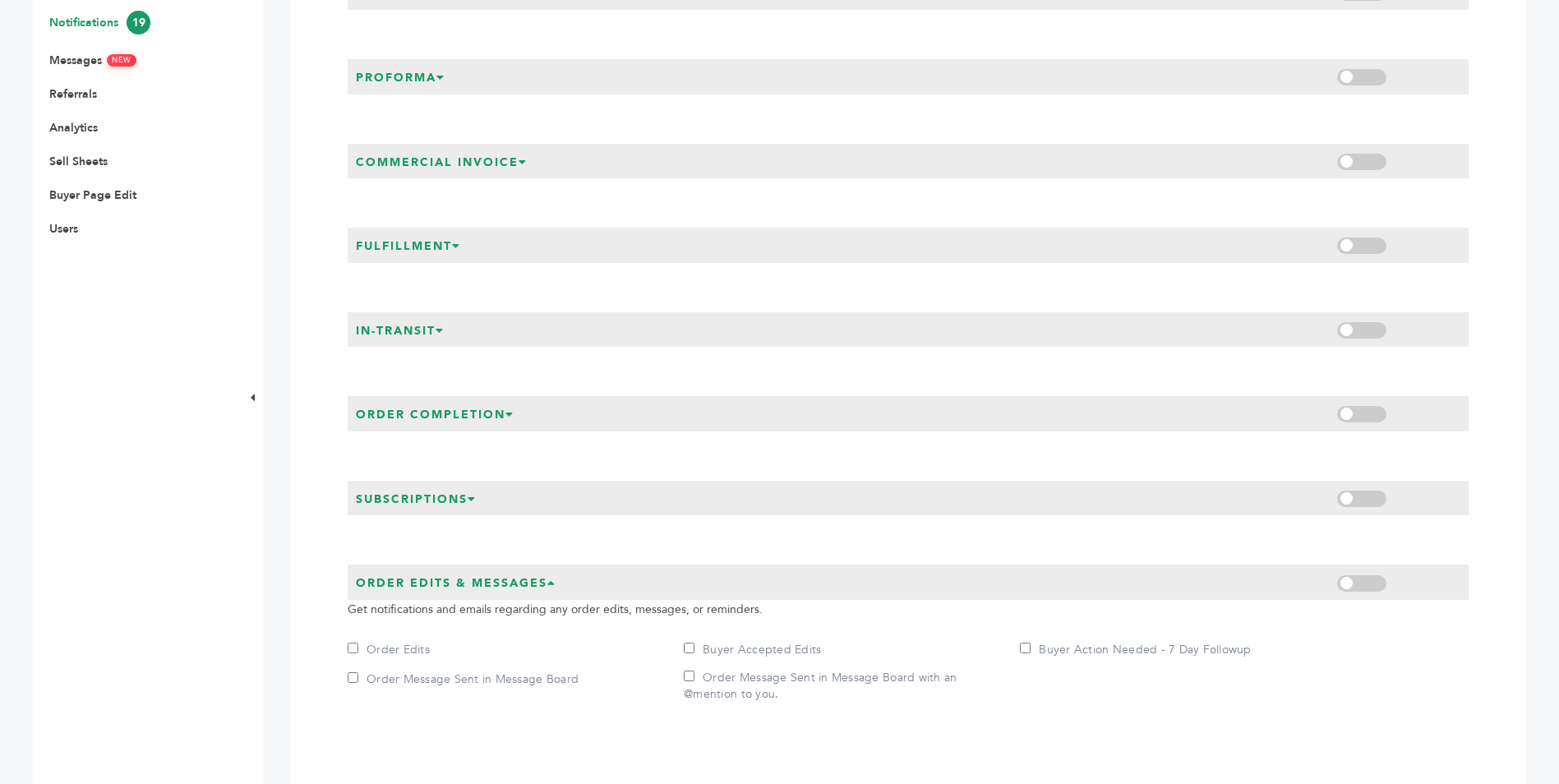 scroll, scrollTop: 520, scrollLeft: 0, axis: vertical 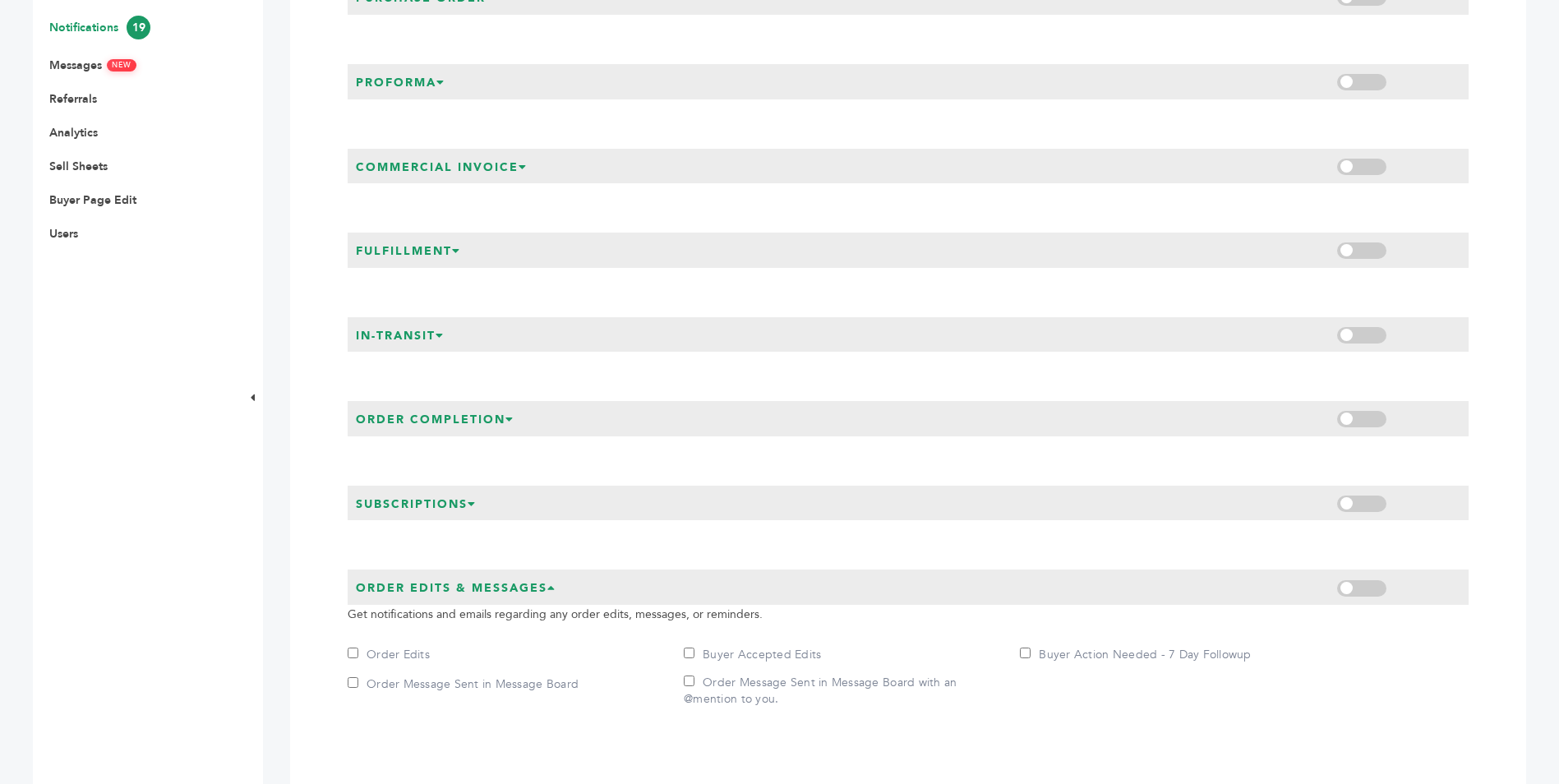 click on "Subscriptions" at bounding box center [416, 505] 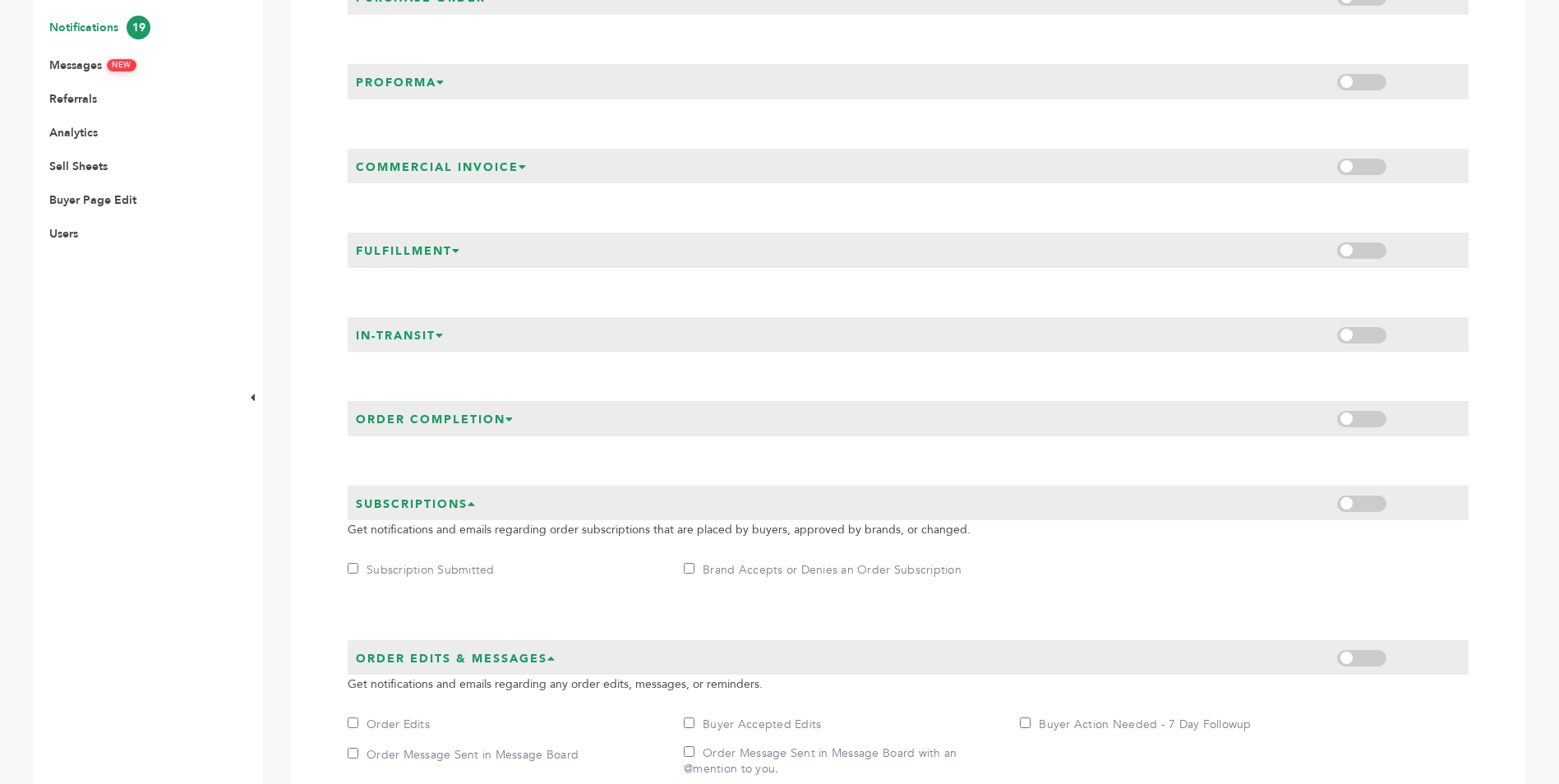 click on "Subscriptions" at bounding box center (416, 505) 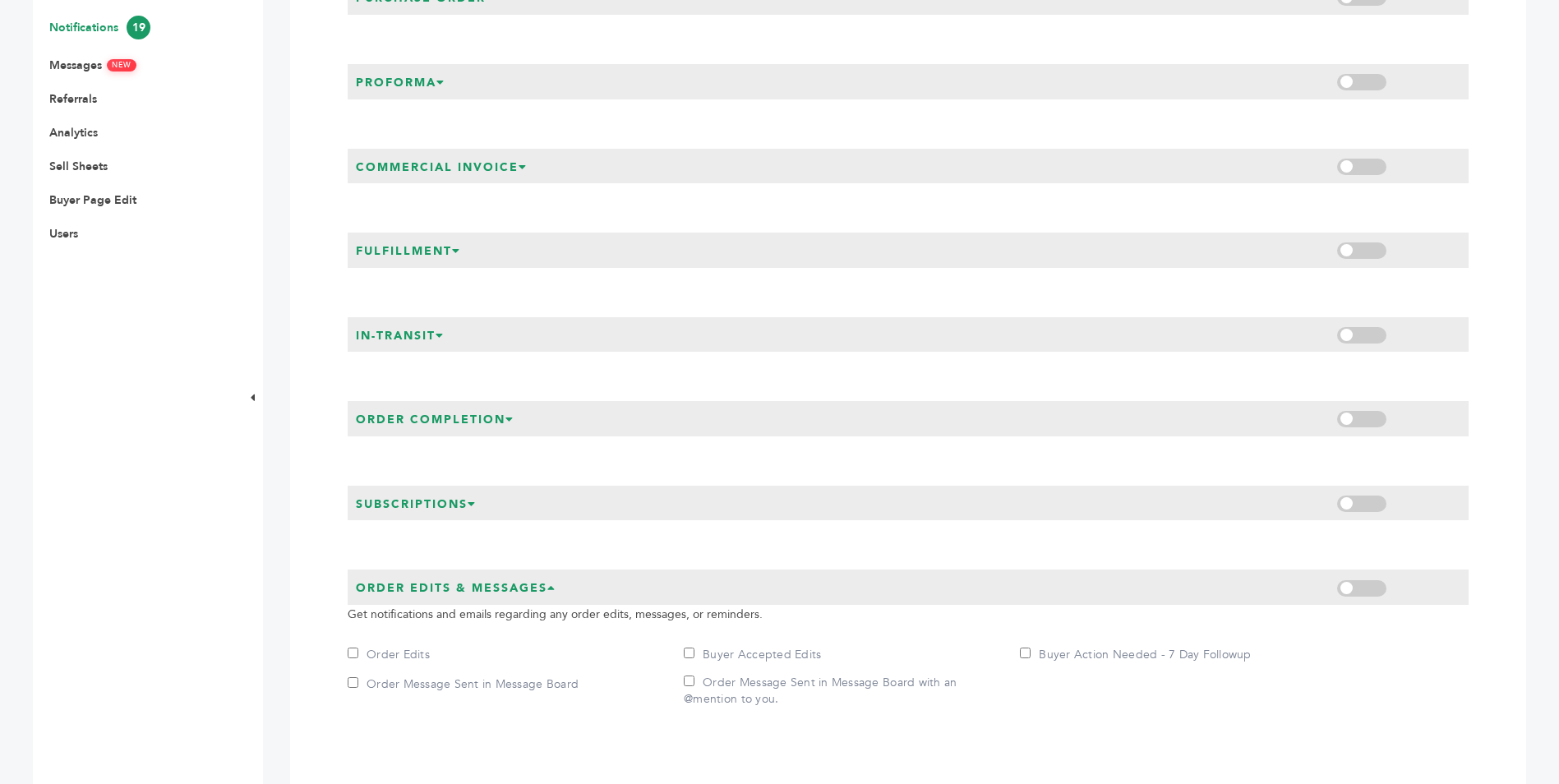 click on "Order Completion" at bounding box center (908, 418) 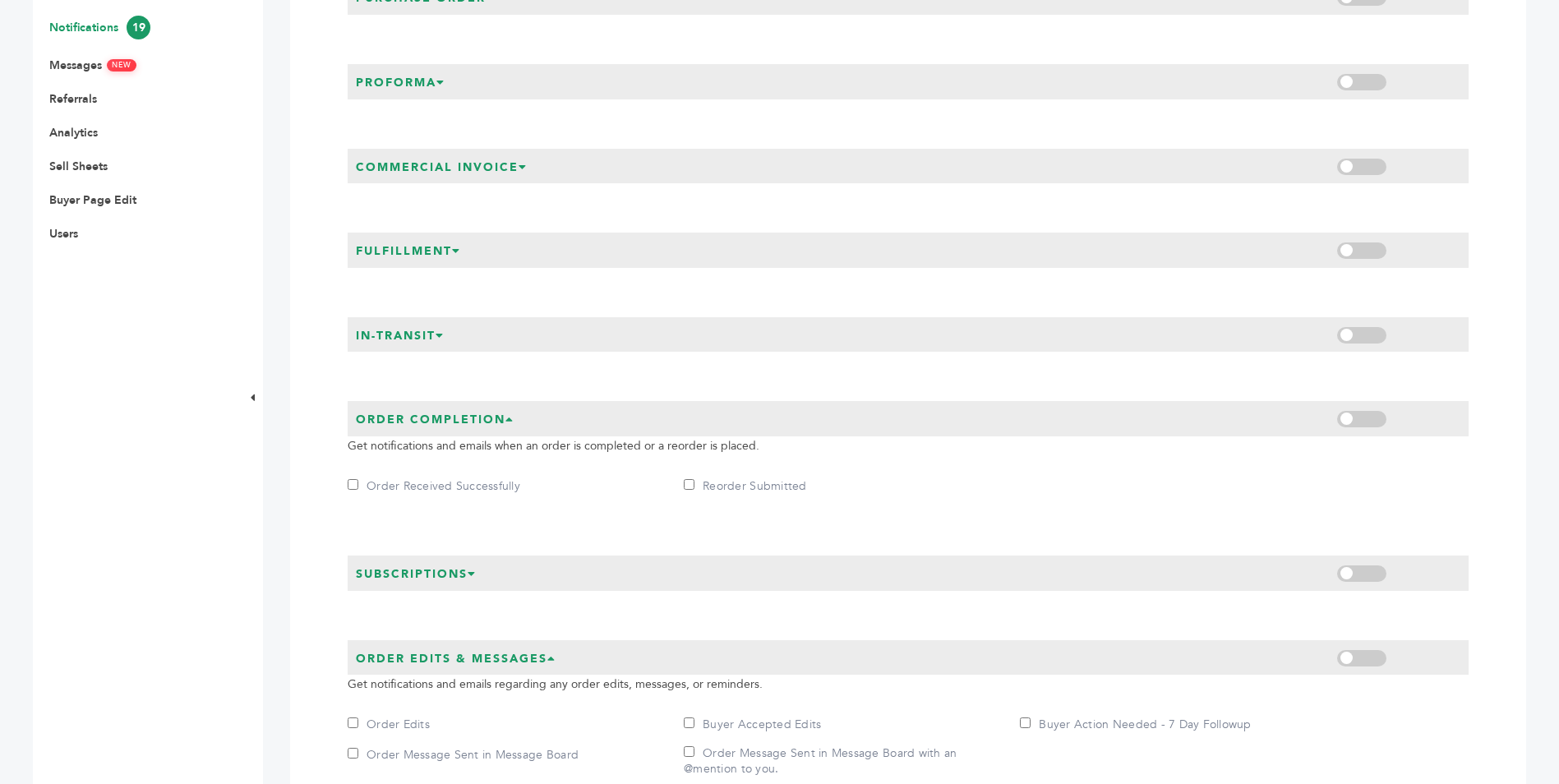 click on "Order Completion" at bounding box center (435, 420) 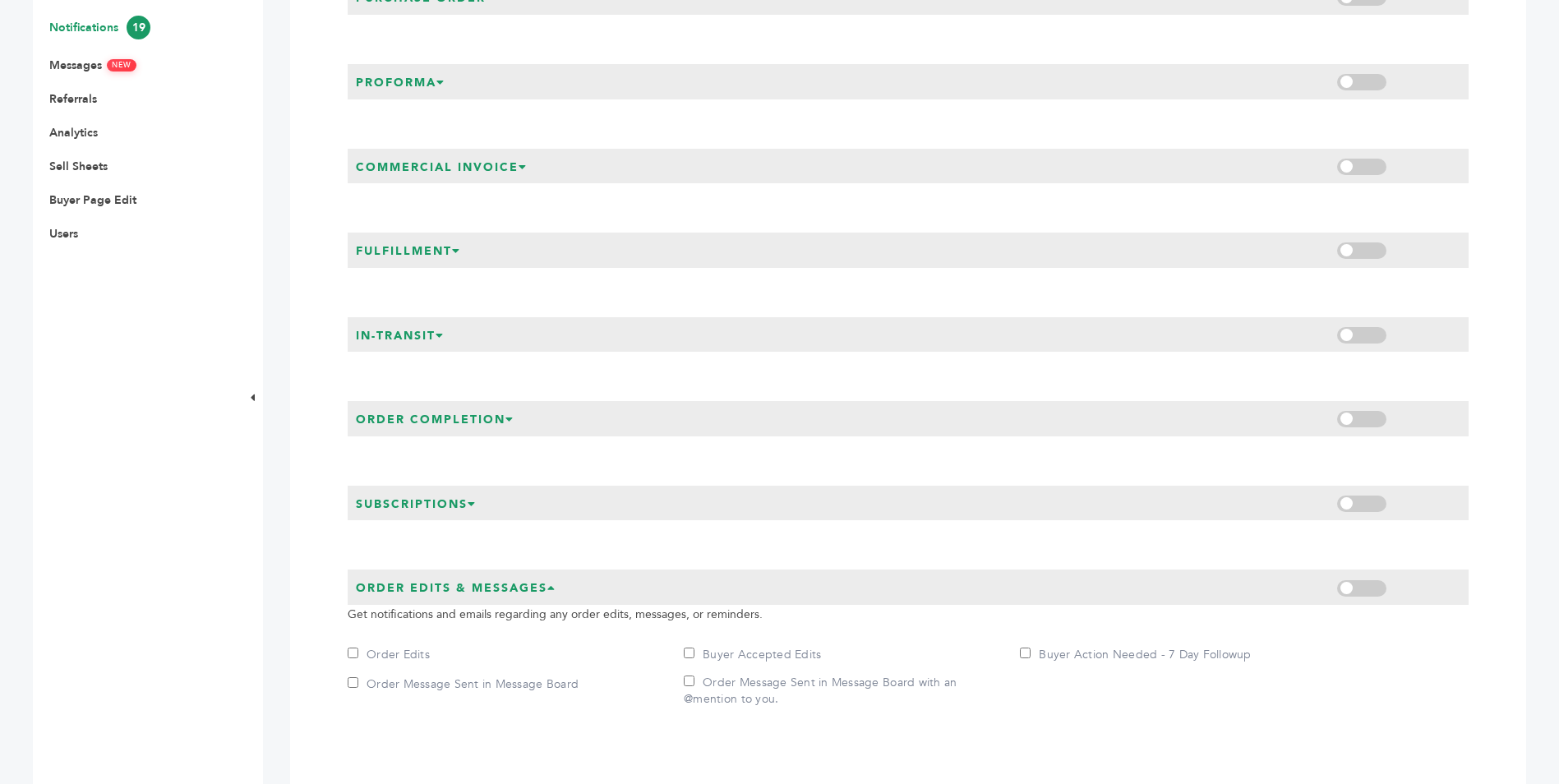 click on "In-Transit" at bounding box center (400, 336) 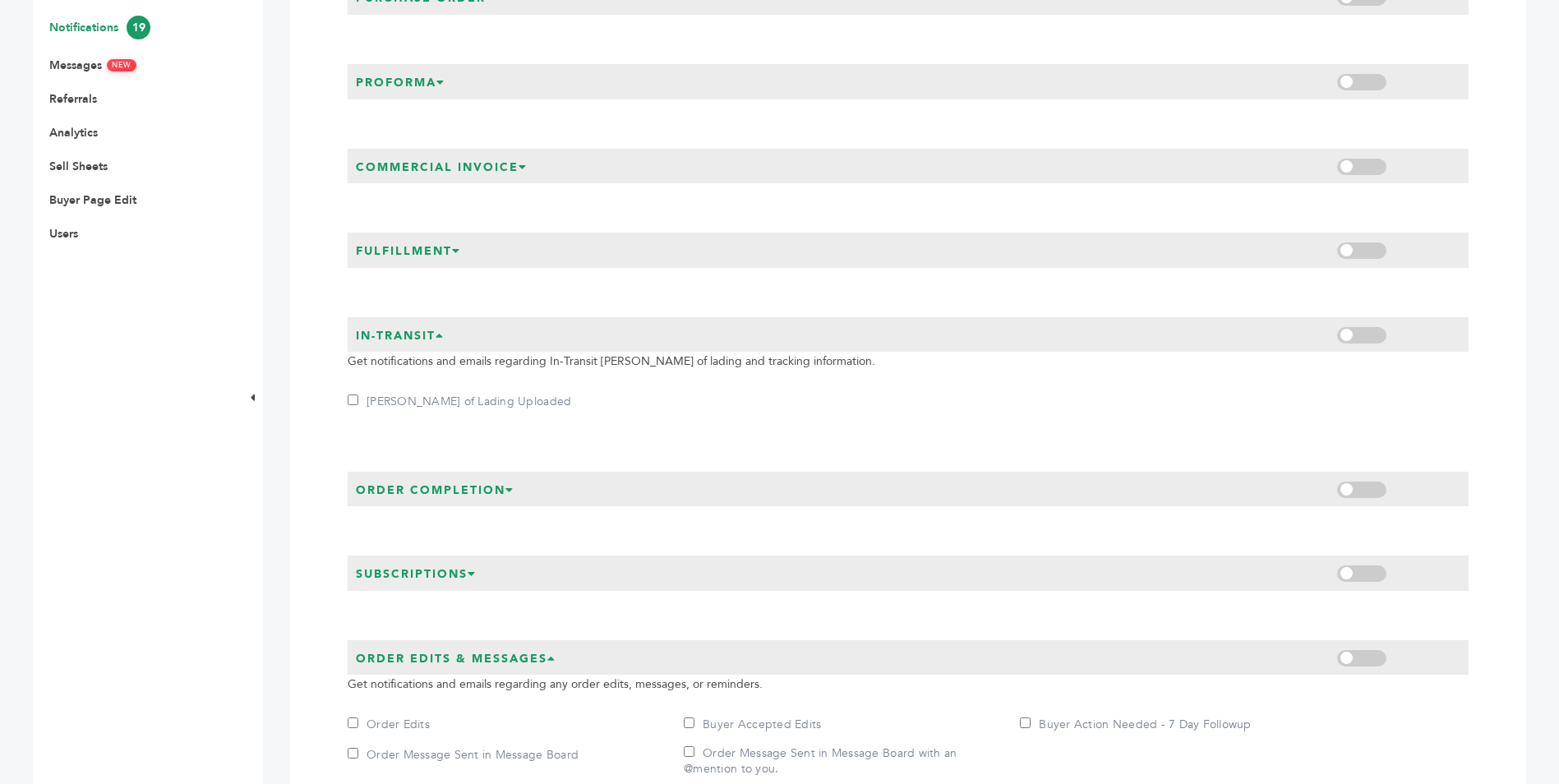 click on "In-Transit" at bounding box center [400, 336] 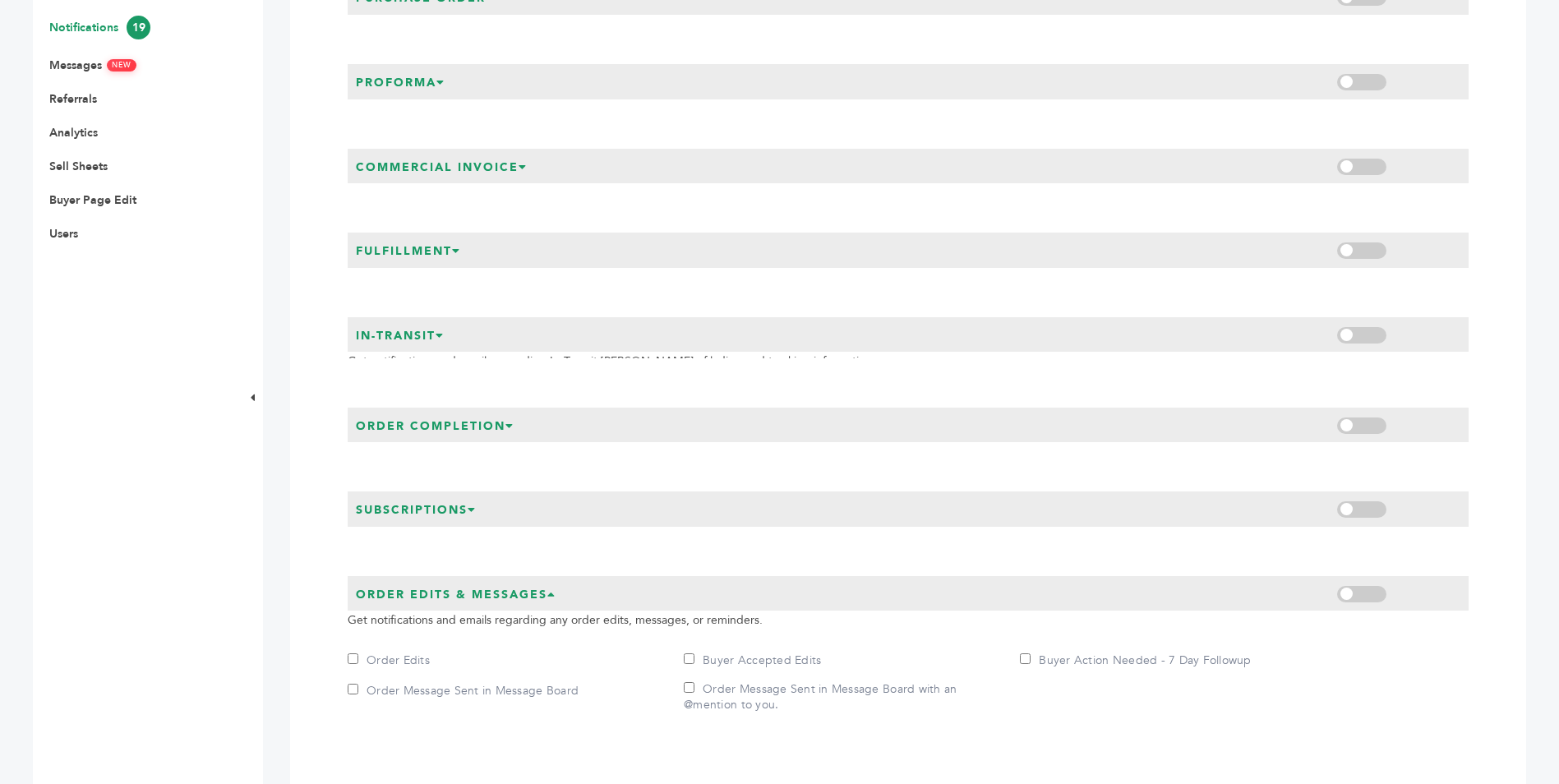 click at bounding box center (456, 251) 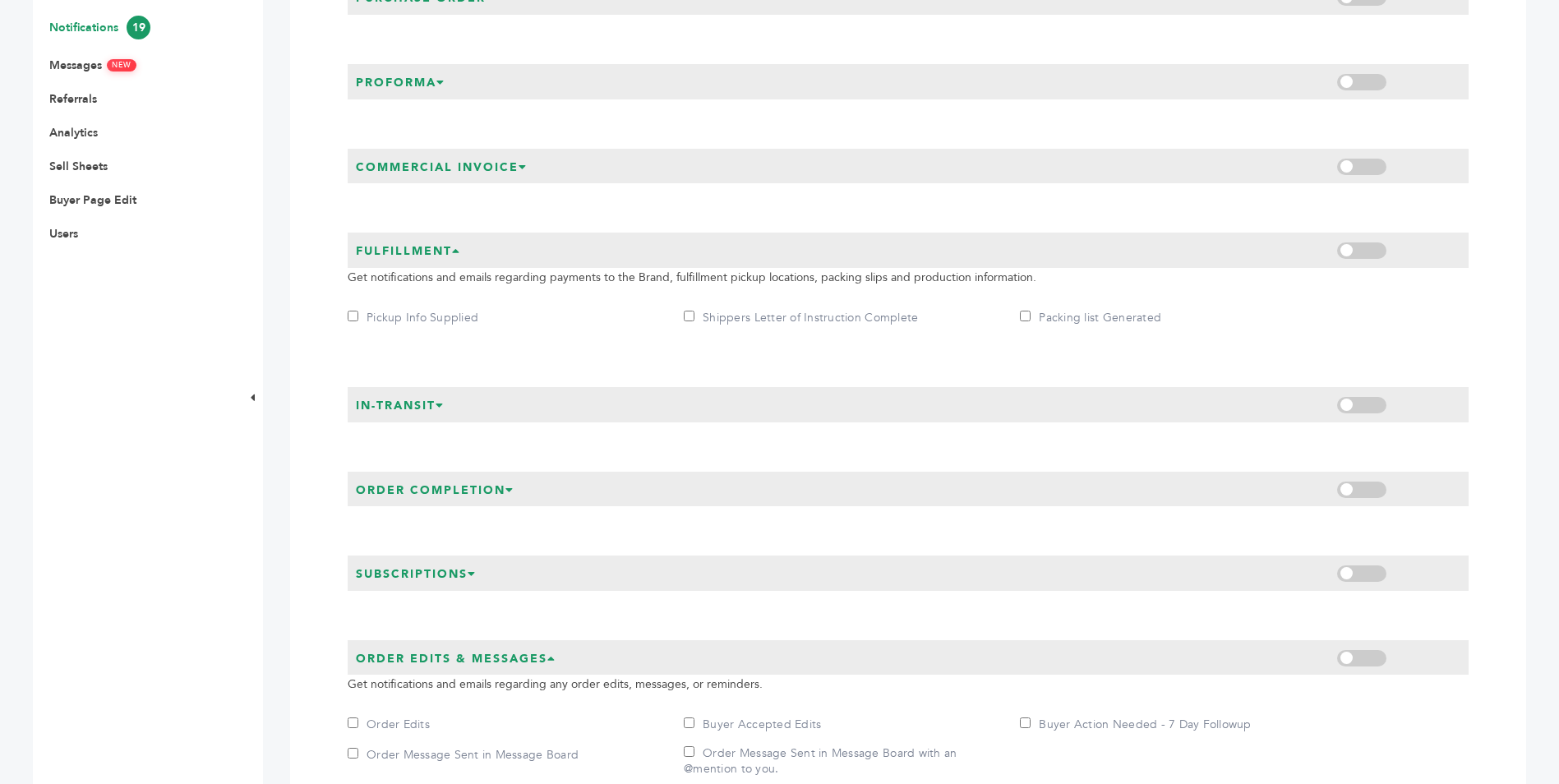 click at bounding box center (1362, 251) 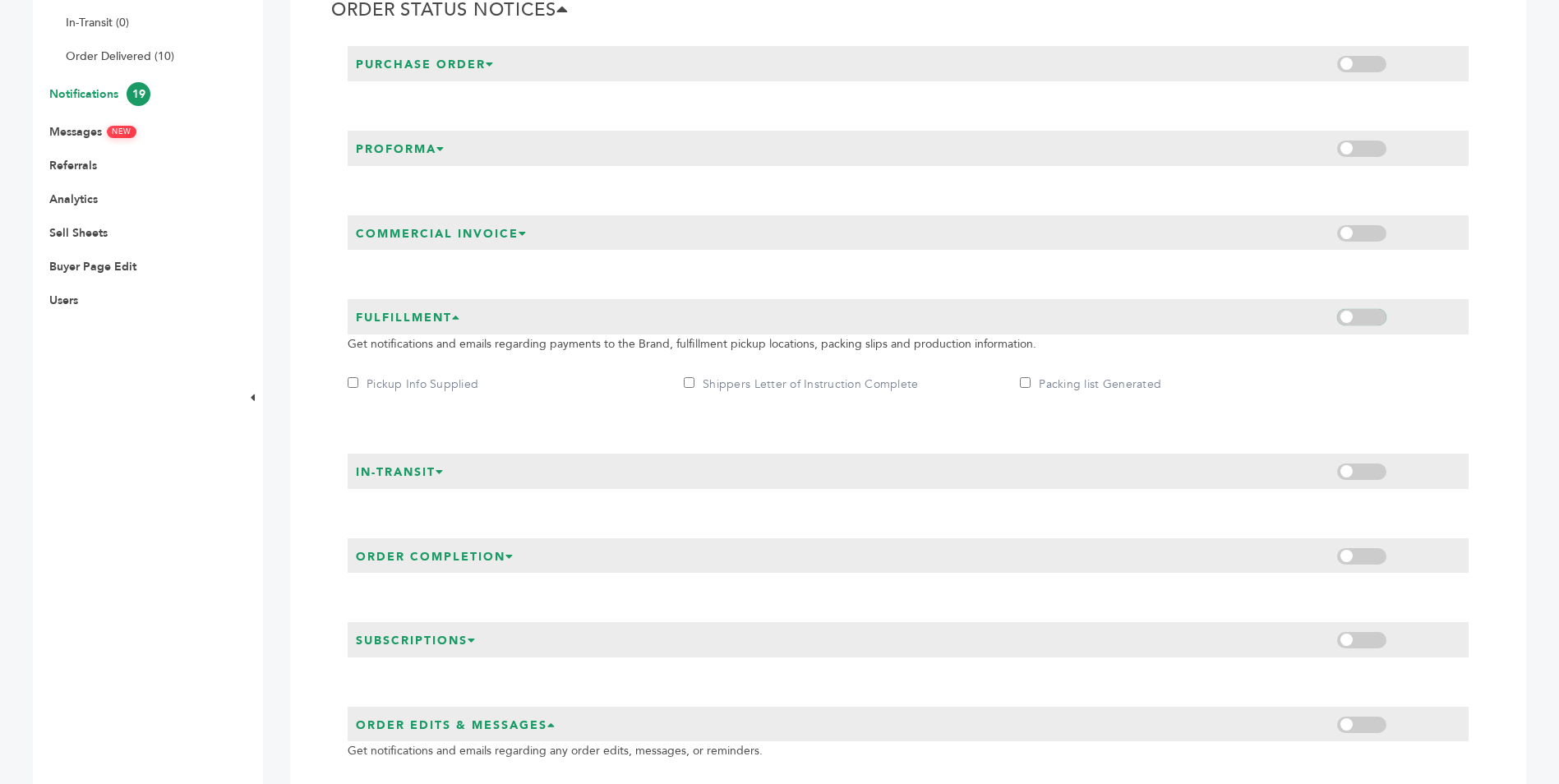 scroll, scrollTop: 438, scrollLeft: 0, axis: vertical 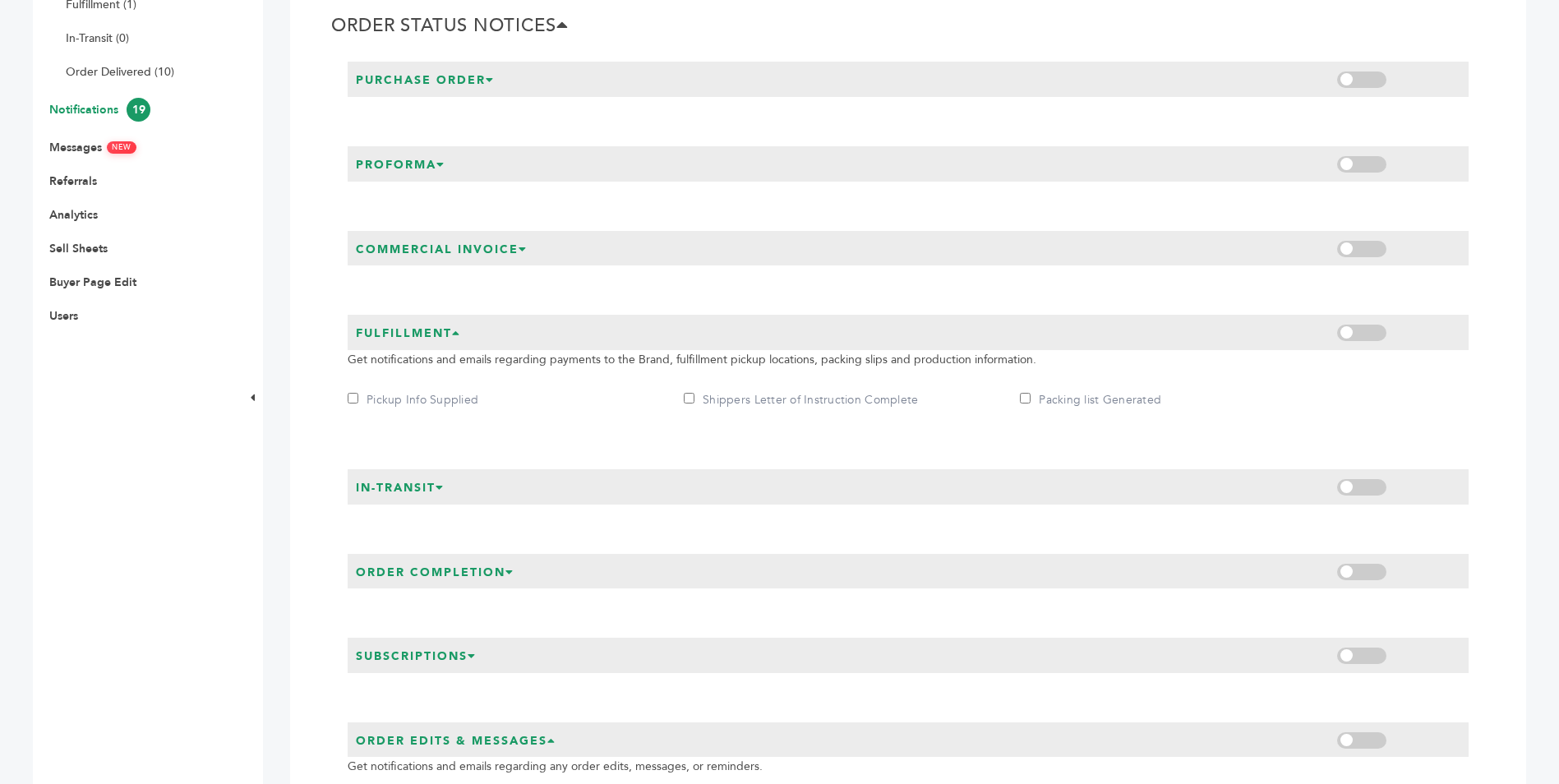 click on "Commercial Invoice" at bounding box center [441, 250] 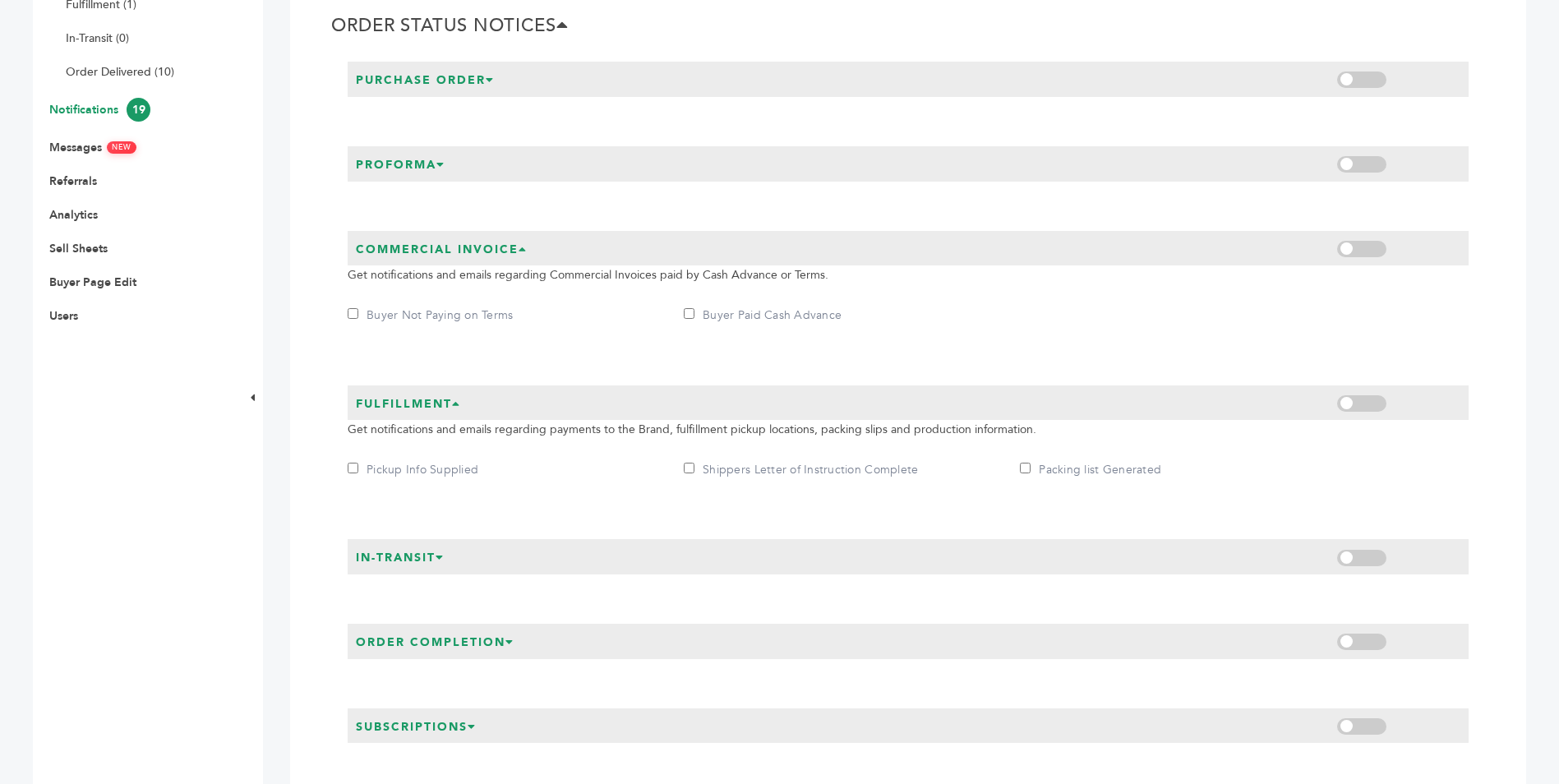 click on "Commercial Invoice" at bounding box center [441, 250] 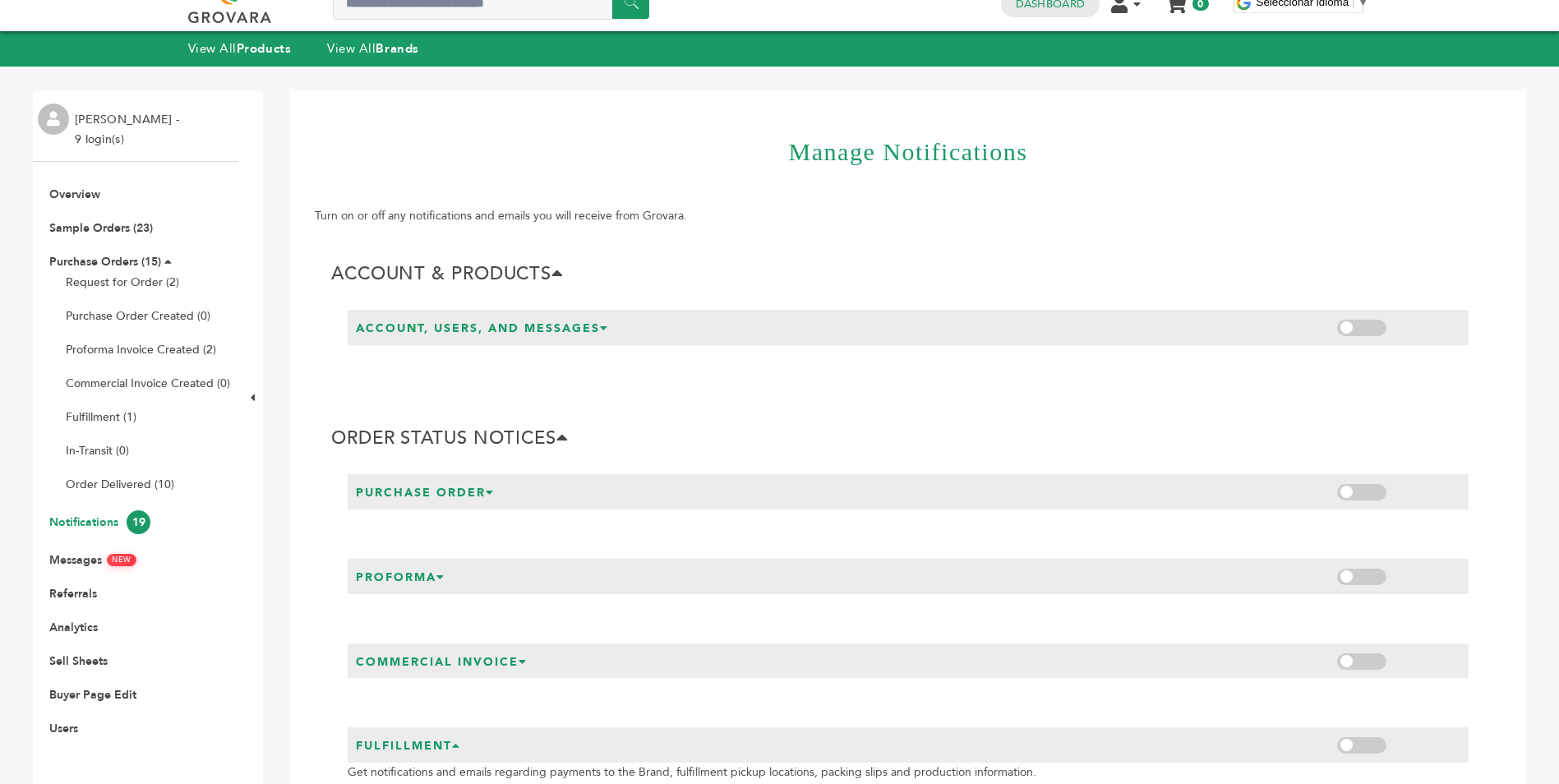 scroll, scrollTop: 0, scrollLeft: 0, axis: both 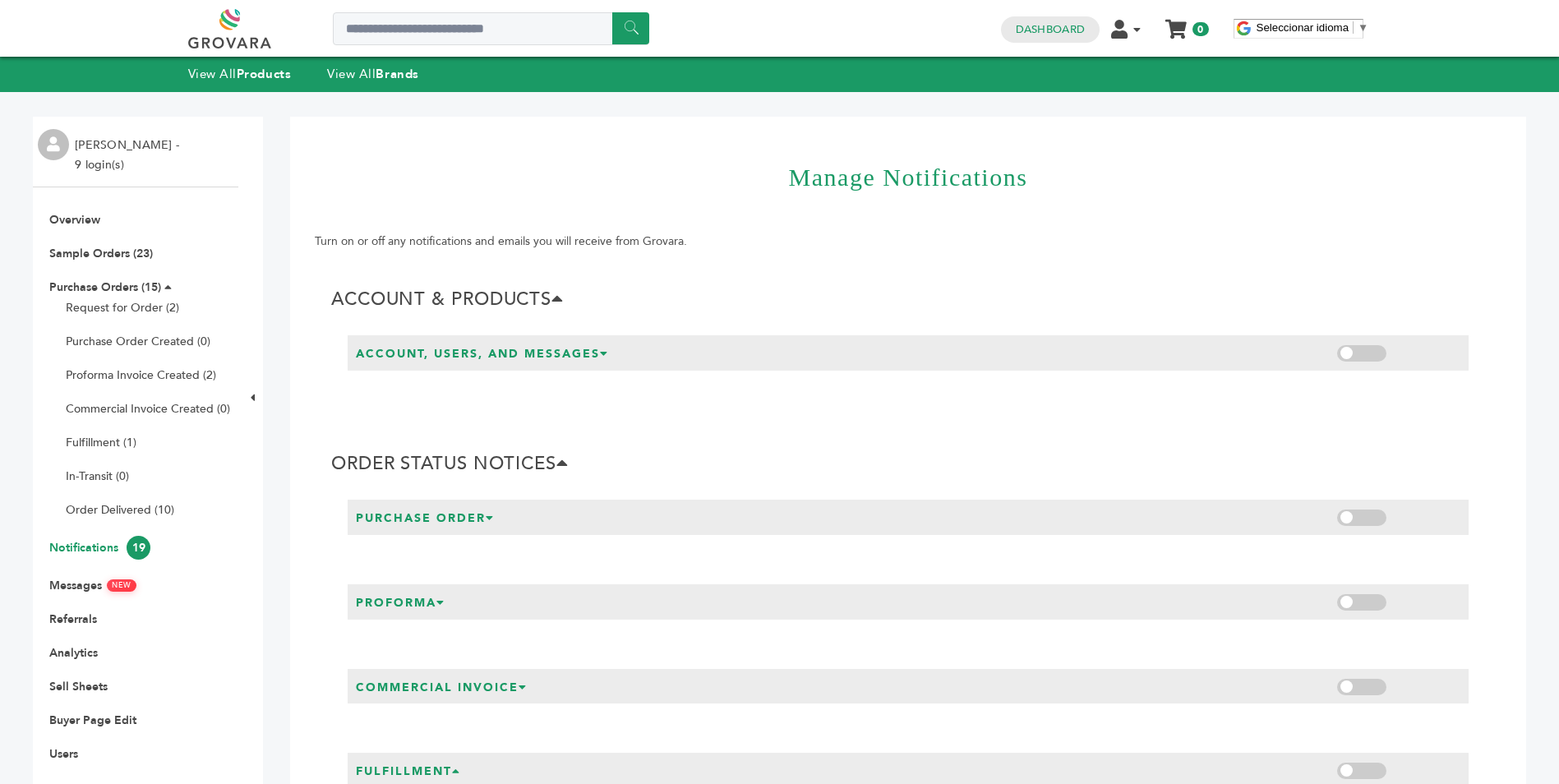 click on "Account, Users, and Messages" at bounding box center (482, 354) 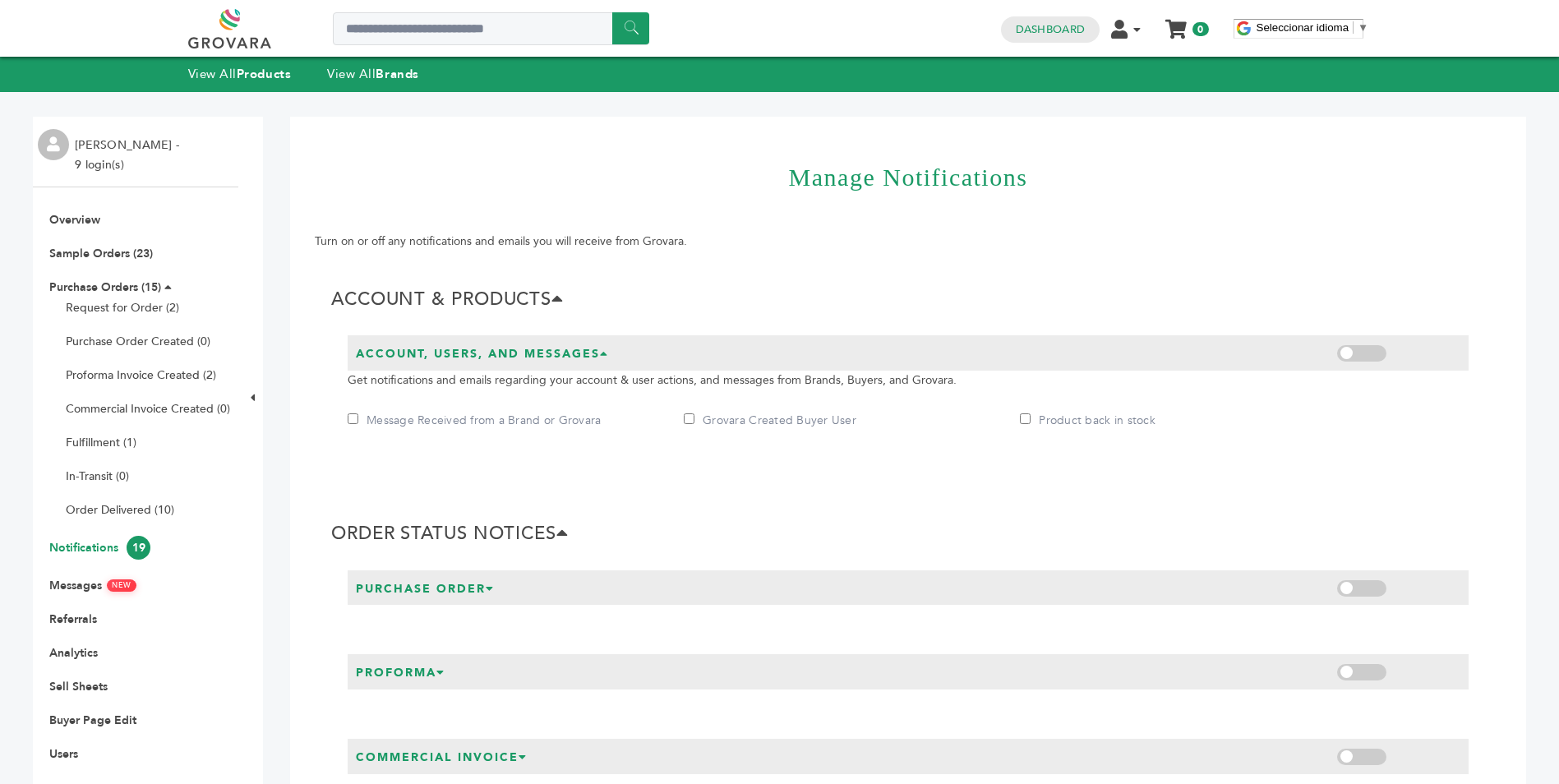 click on "Product back in stock" at bounding box center [1087, 421] 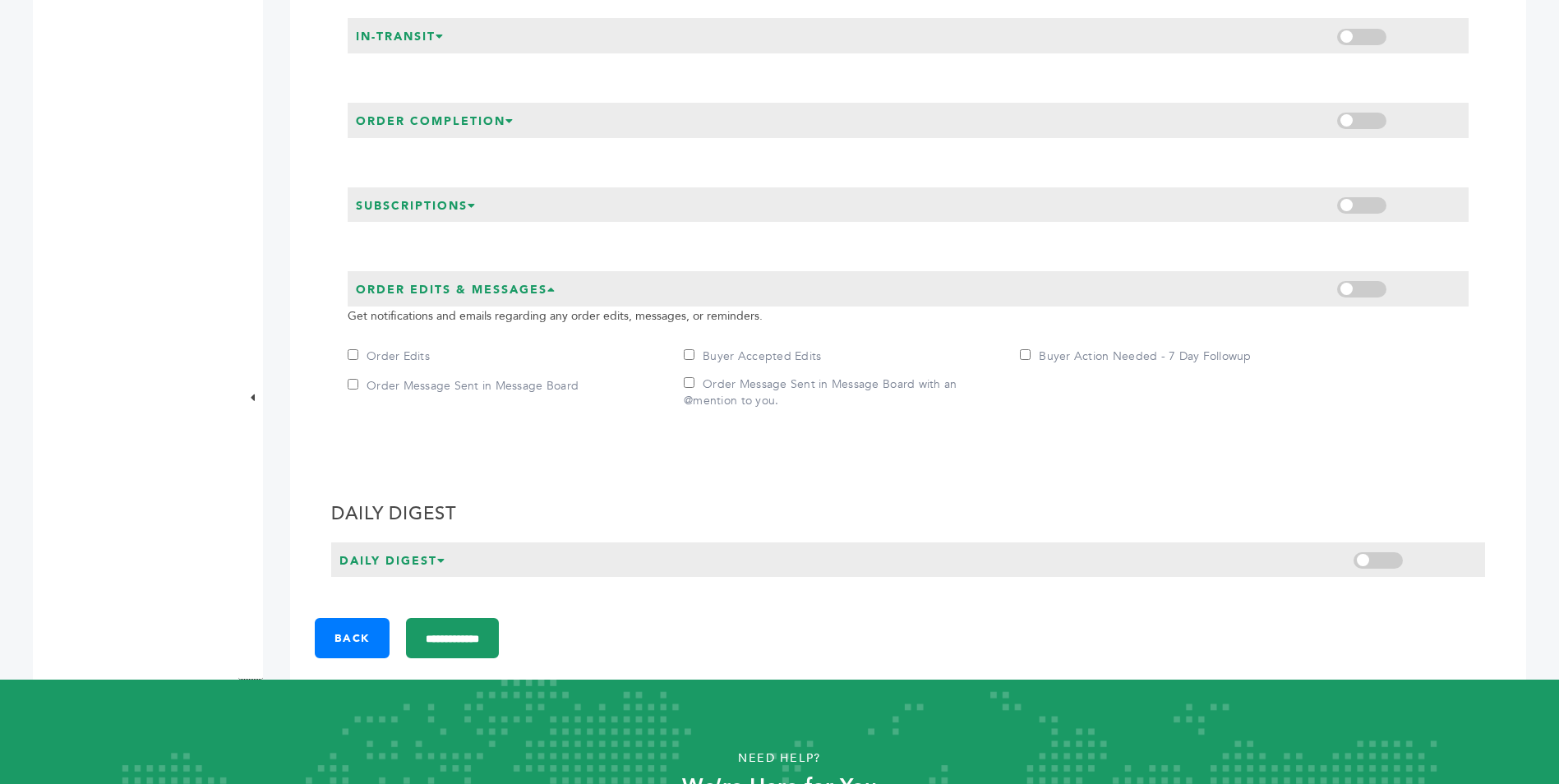 scroll, scrollTop: 986, scrollLeft: 0, axis: vertical 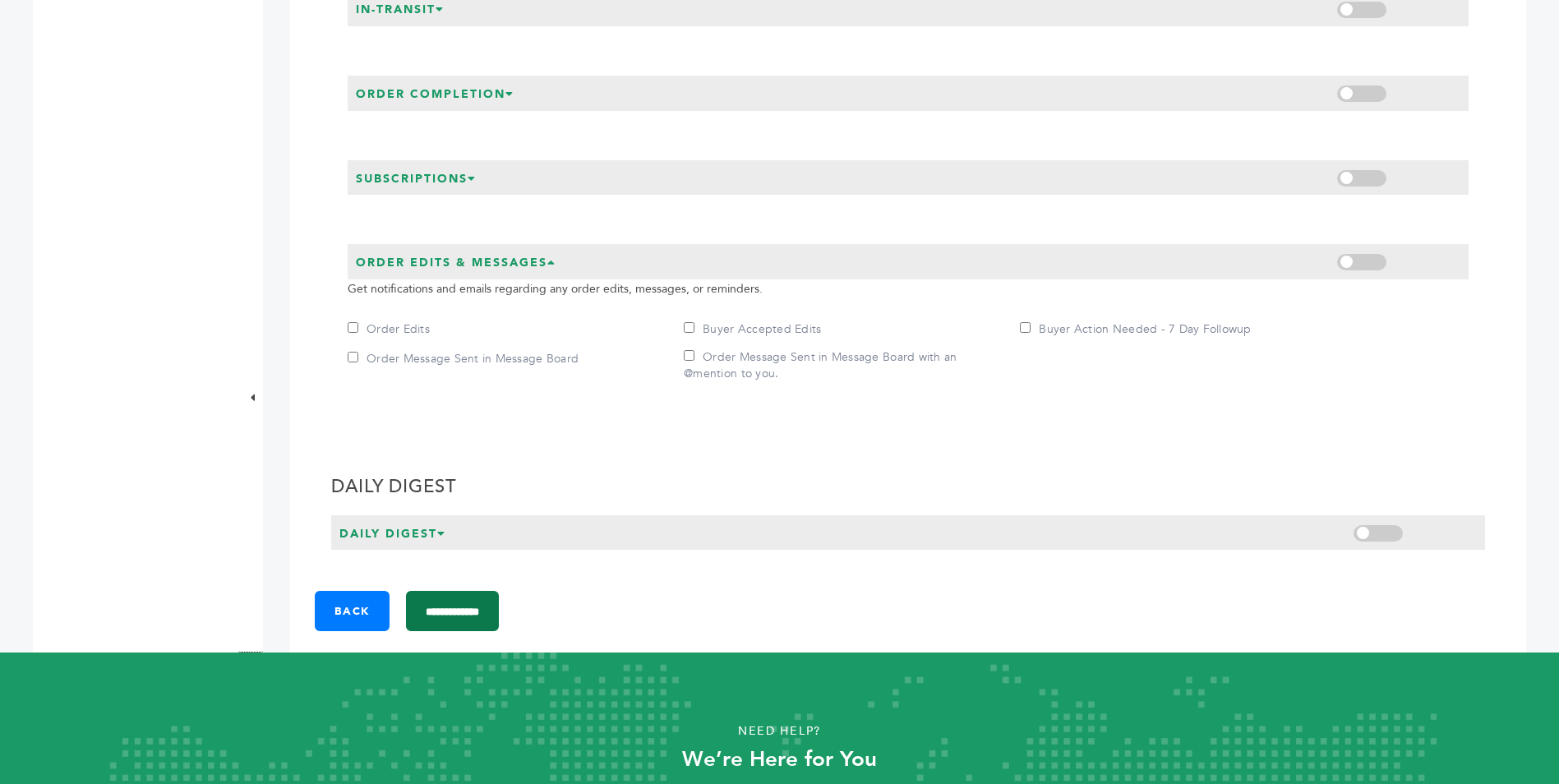 click on "**********" at bounding box center [452, 611] 